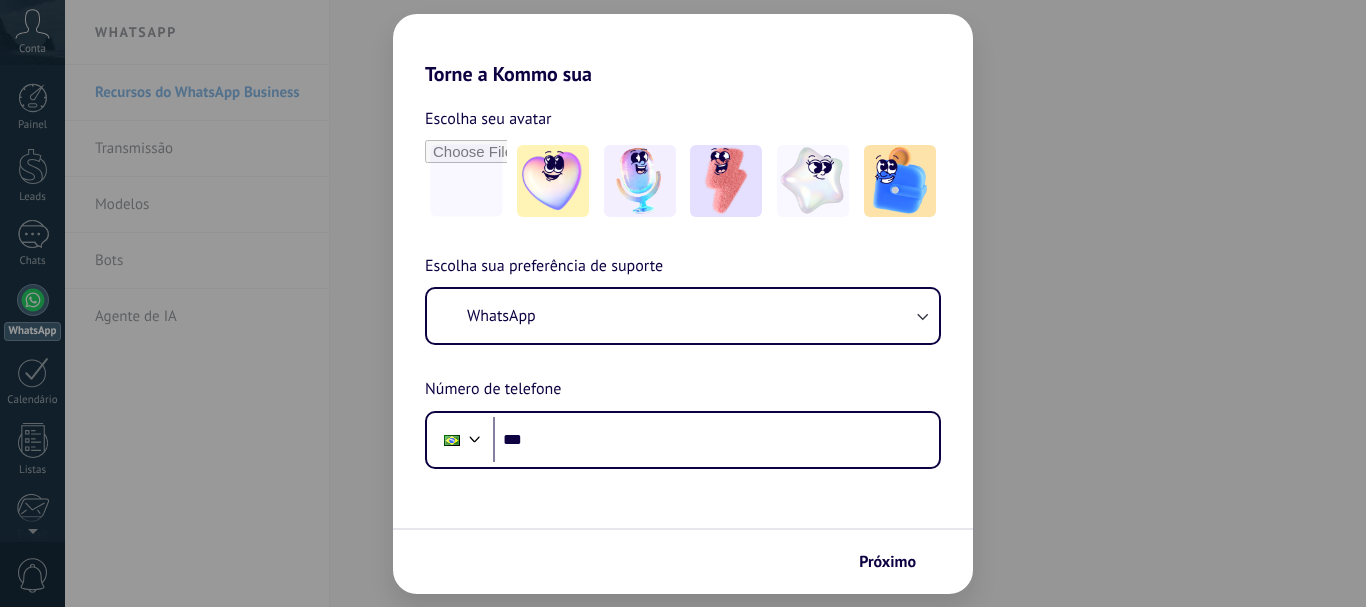 scroll, scrollTop: 0, scrollLeft: 0, axis: both 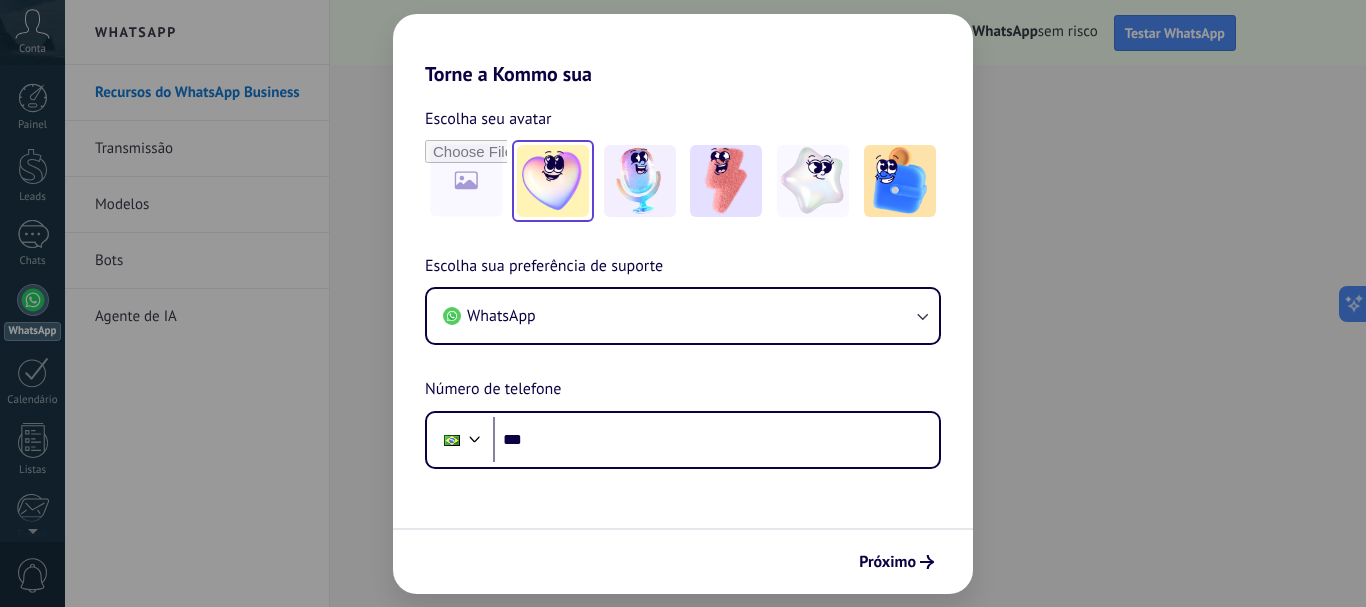 click at bounding box center [553, 181] 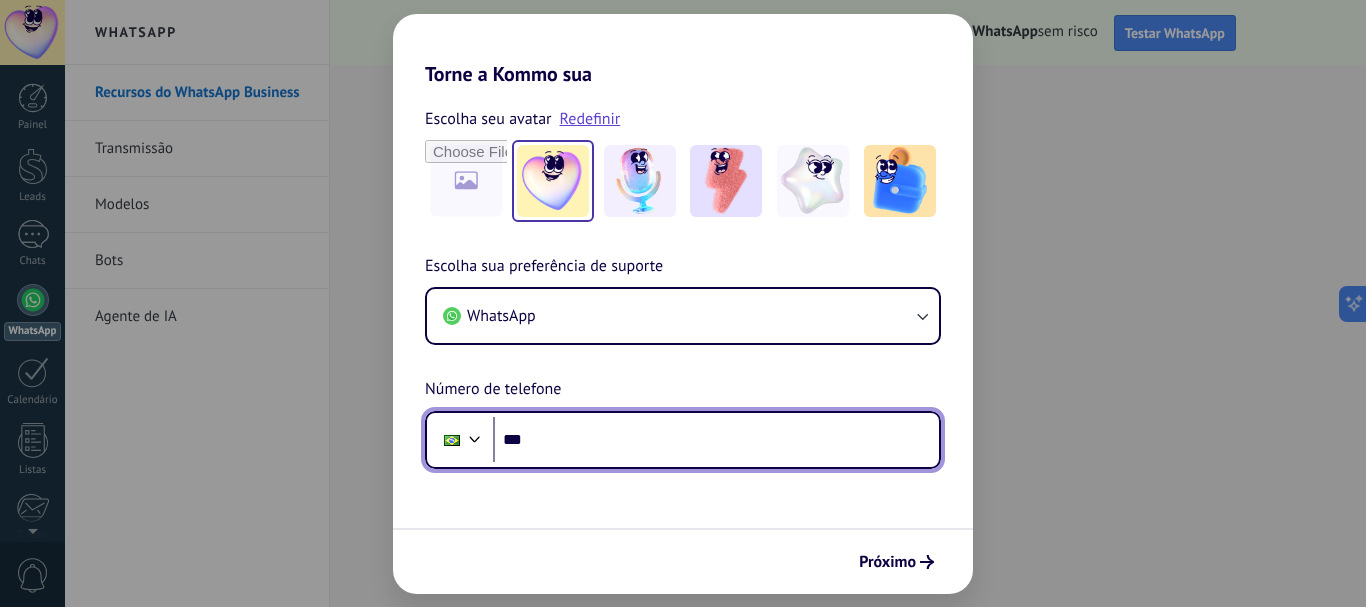 click on "***" at bounding box center [716, 440] 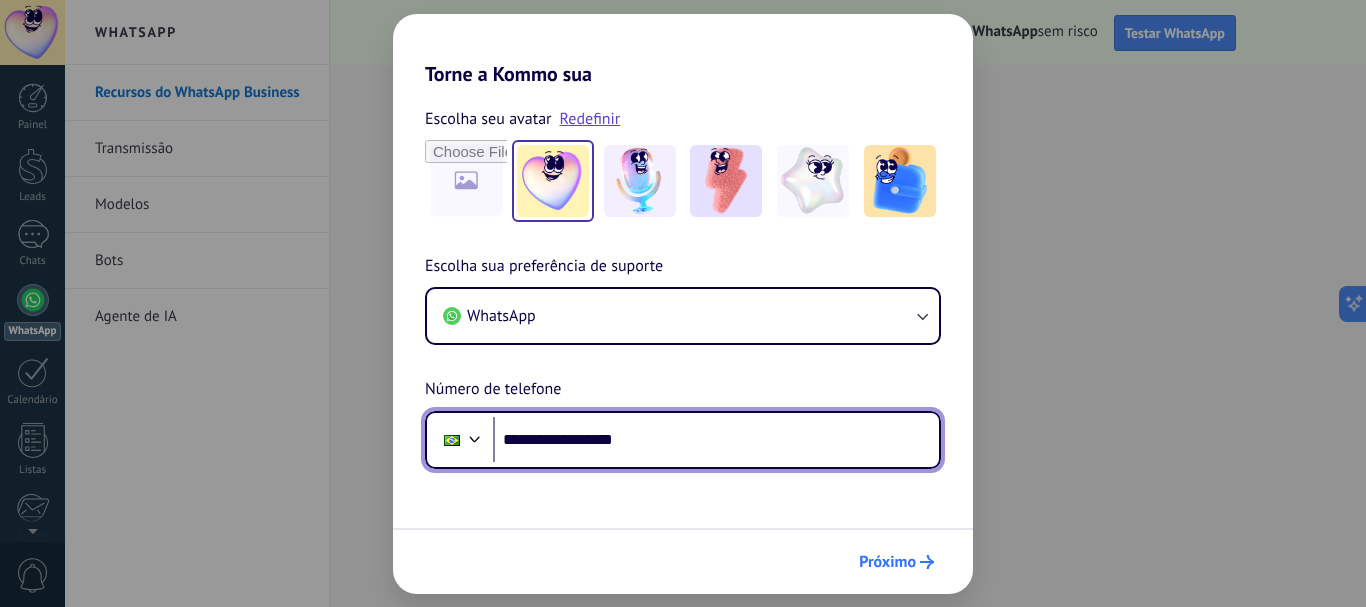 type on "**********" 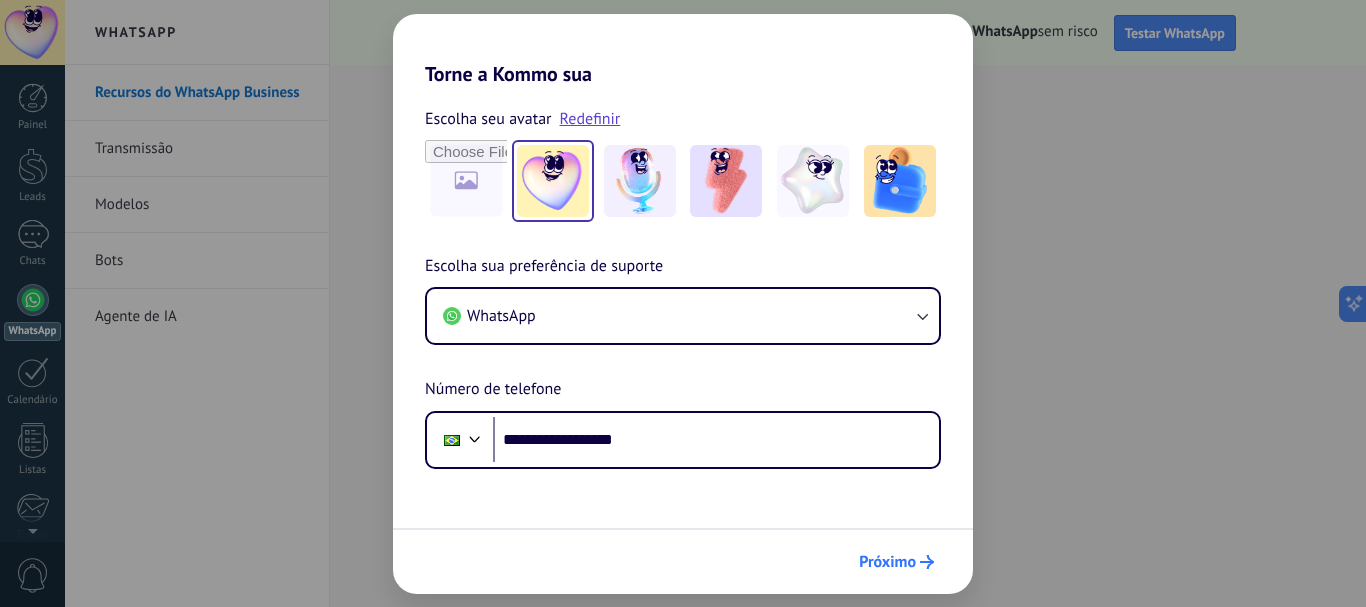 click on "Próximo" at bounding box center [896, 562] 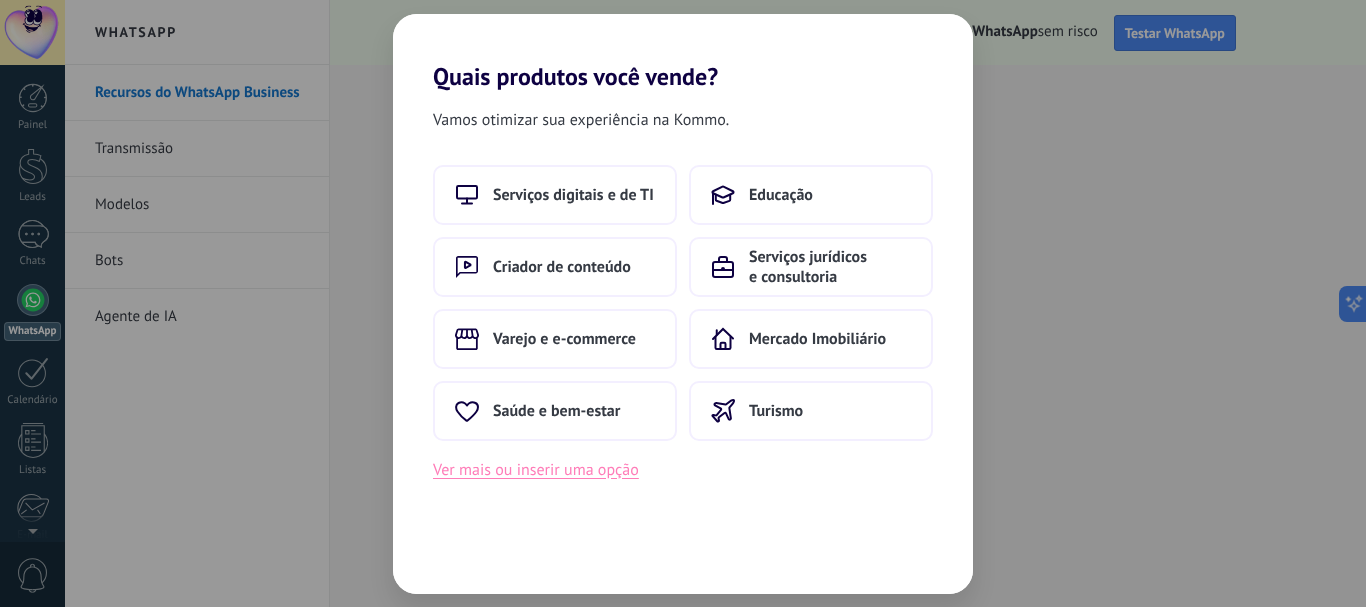 click on "Ver mais ou inserir uma opção" at bounding box center (536, 470) 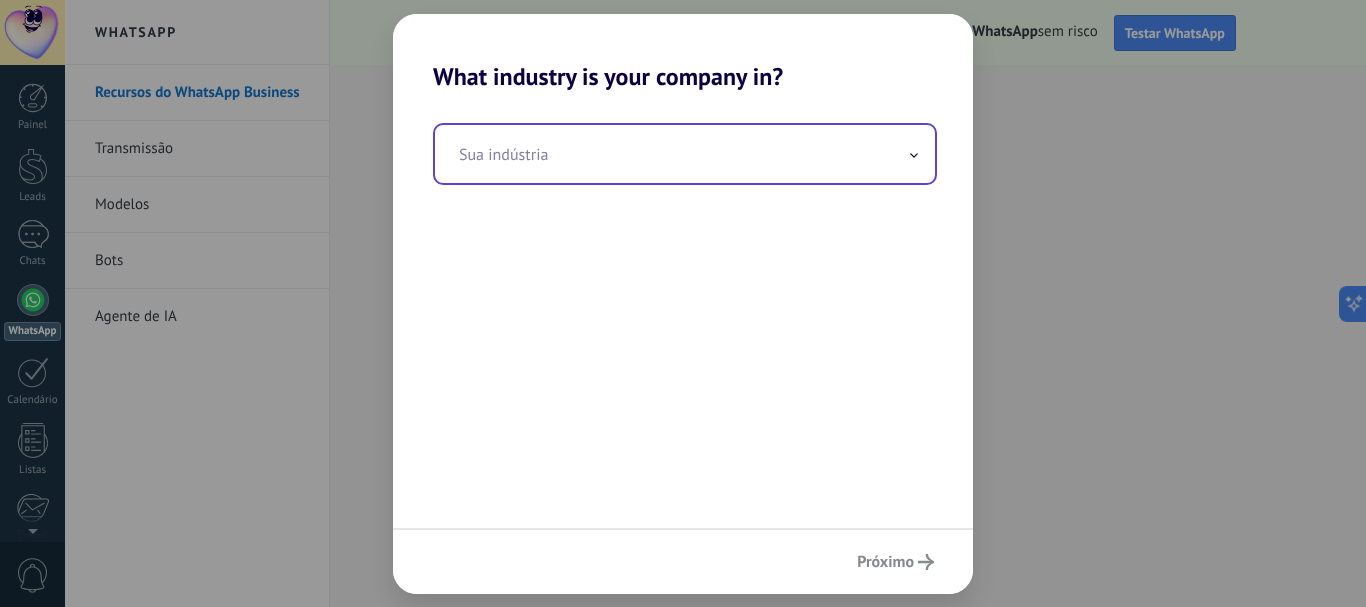 click at bounding box center (685, 154) 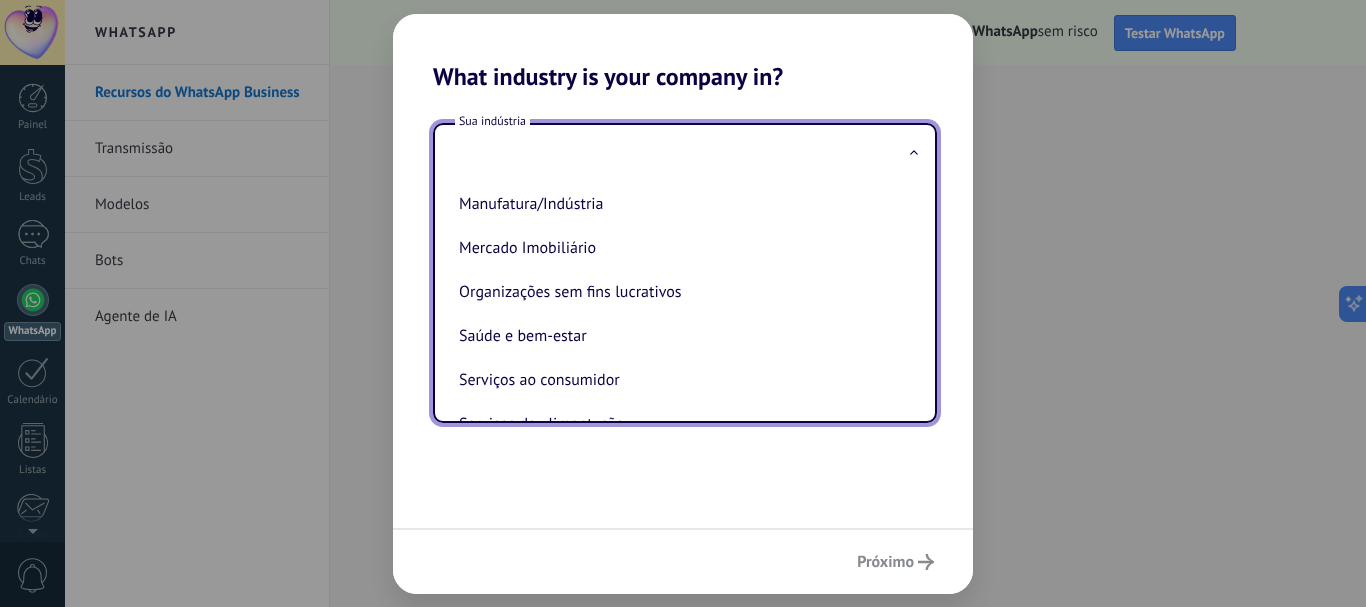 scroll, scrollTop: 218, scrollLeft: 0, axis: vertical 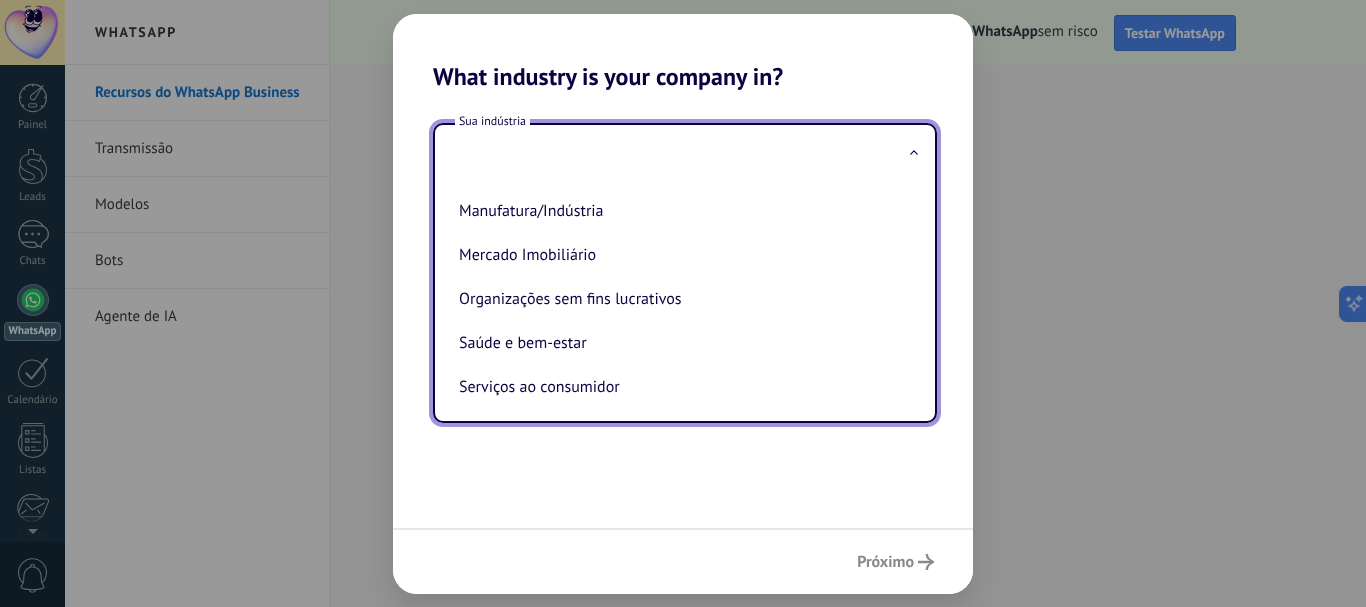 drag, startPoint x: 910, startPoint y: 265, endPoint x: 913, endPoint y: 252, distance: 13.341664 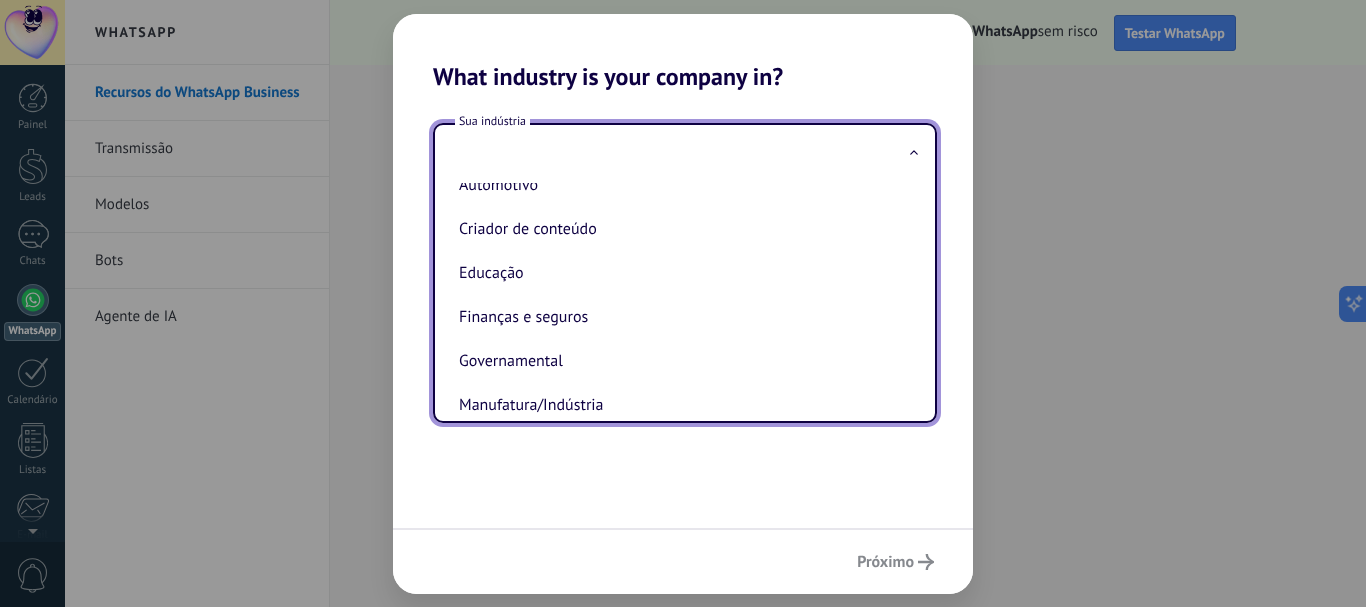 scroll, scrollTop: 0, scrollLeft: 0, axis: both 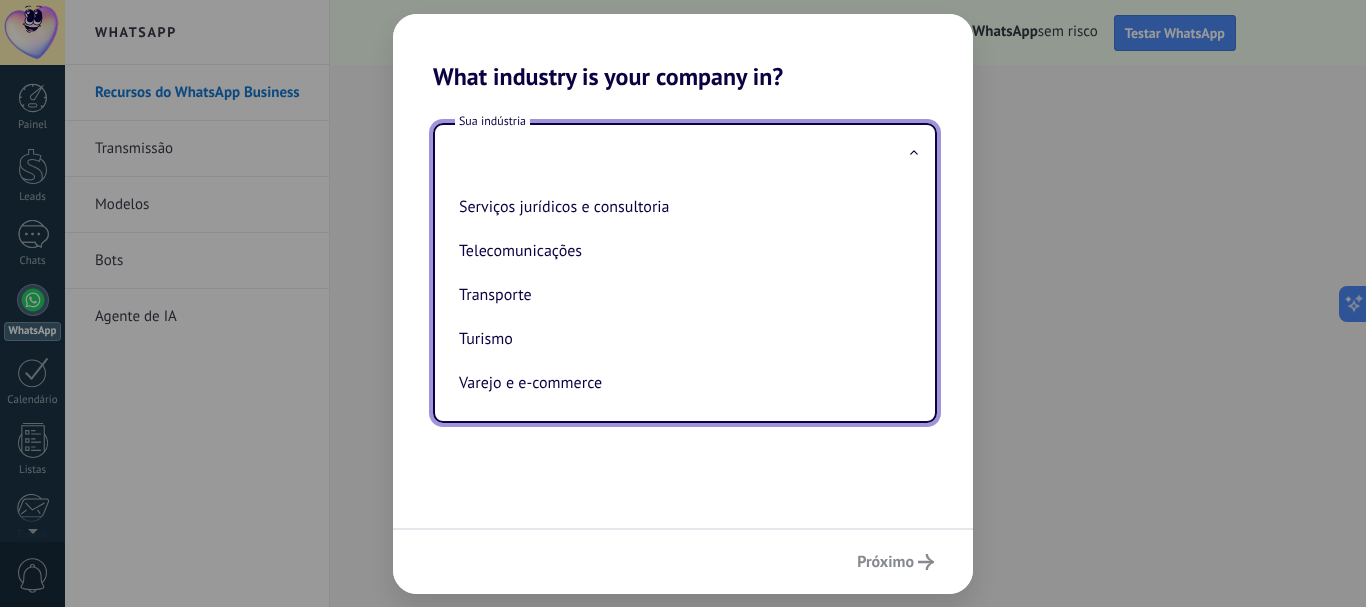 click on "Sua indústria Automotivo Criador de conteúdo Educação Finanças e seguros Governamental Manufatura/Indústria Mercado Imobiliário Organizações sem fins lucrativos Saúde e bem-estar Serviços ao consumidor Serviços de alimentação Serviços digitais e de TI Serviços jurídicos e consultoria Telecomunicações Transporte Turismo Varejo e e-commerce" at bounding box center (683, 309) 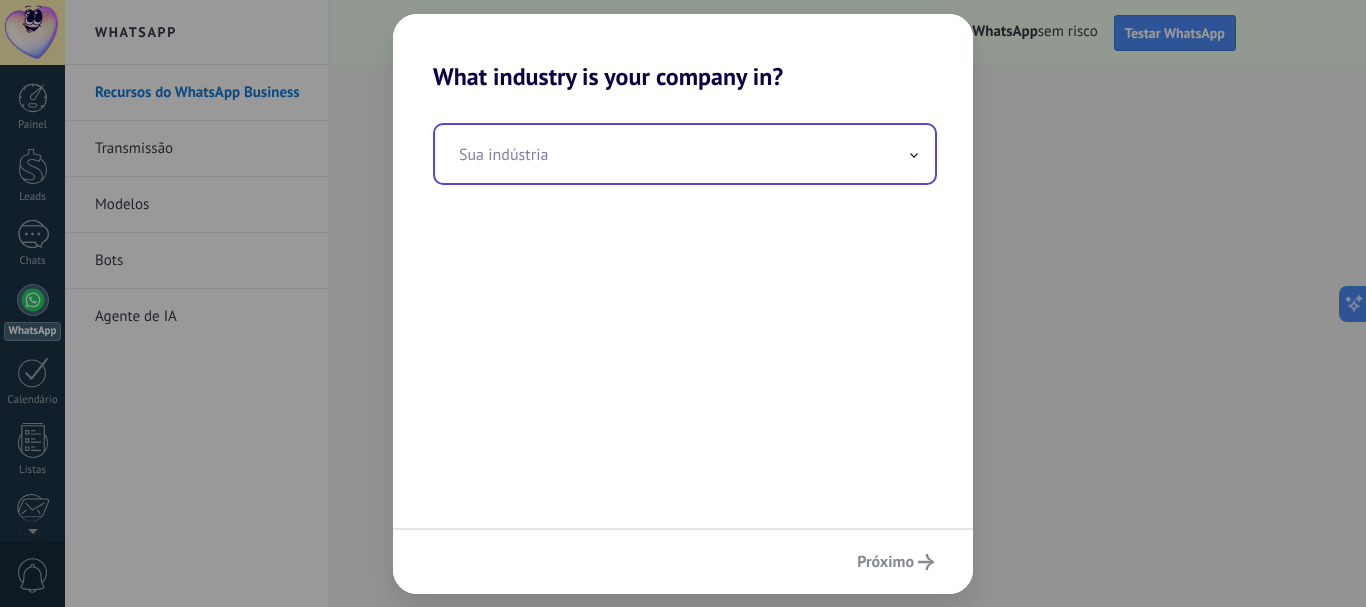 click at bounding box center (685, 154) 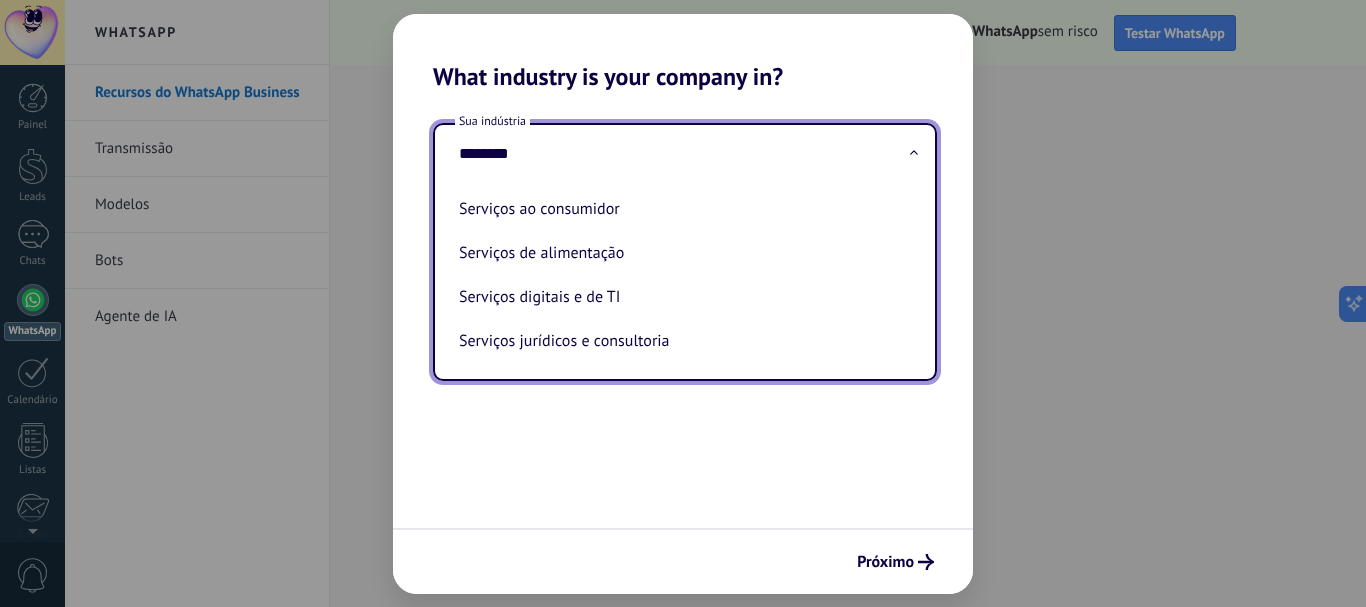 click on "********" at bounding box center [685, 154] 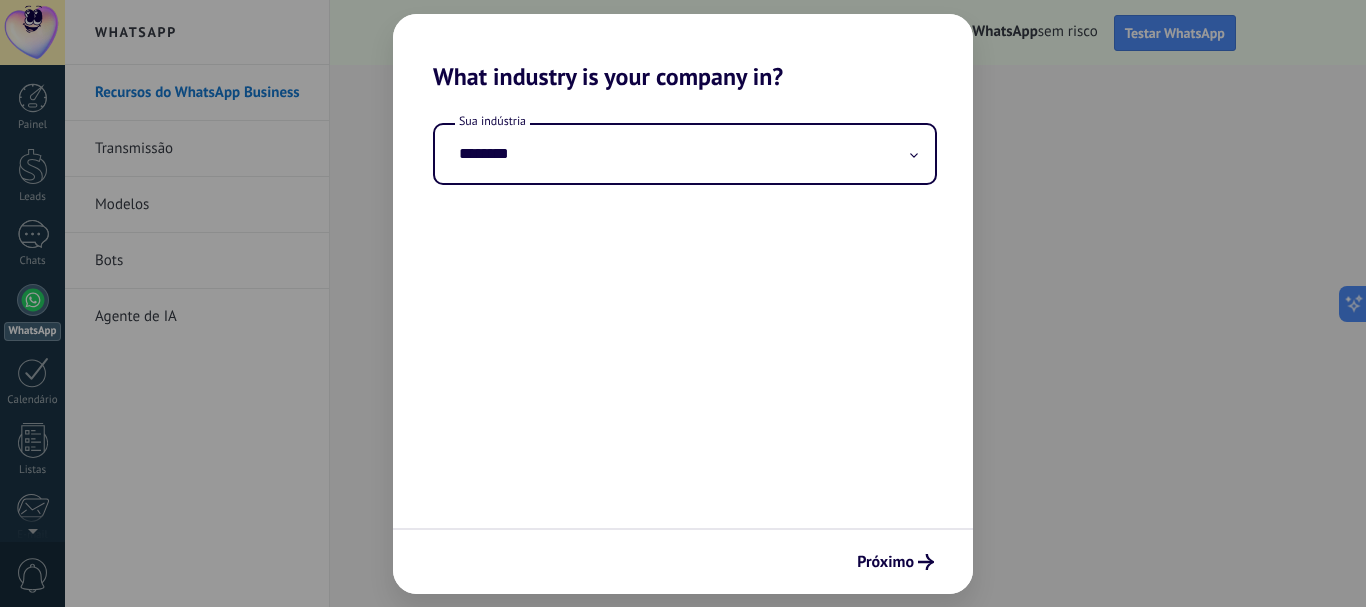 type on "********" 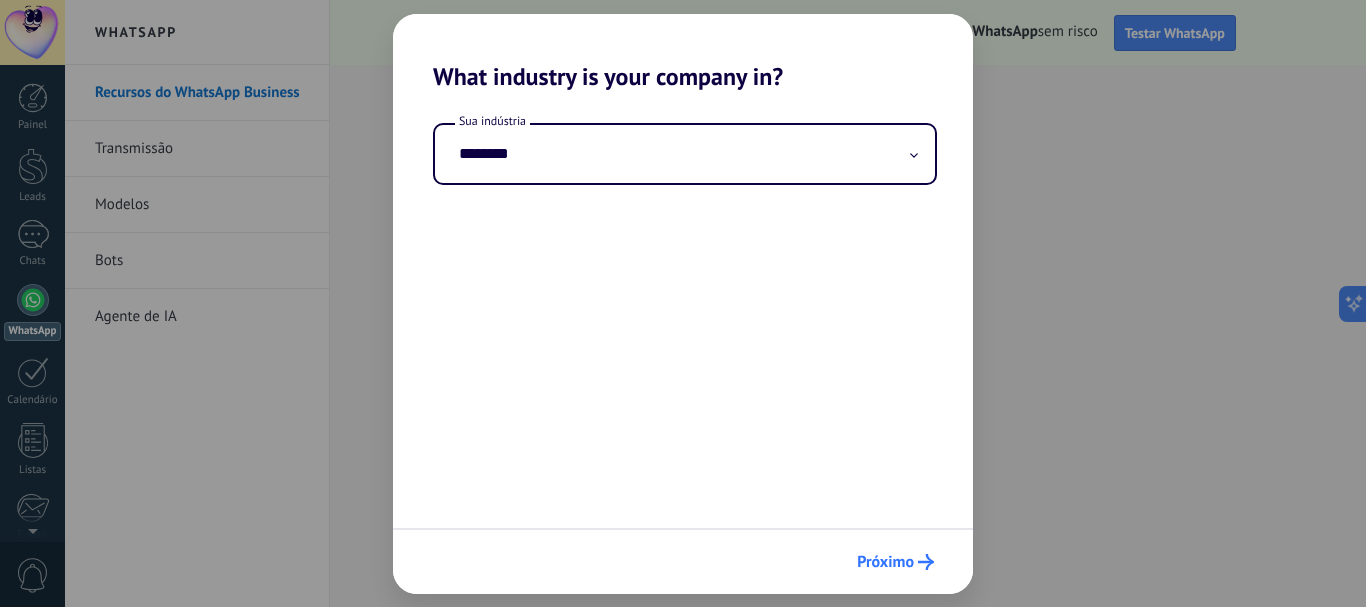 click 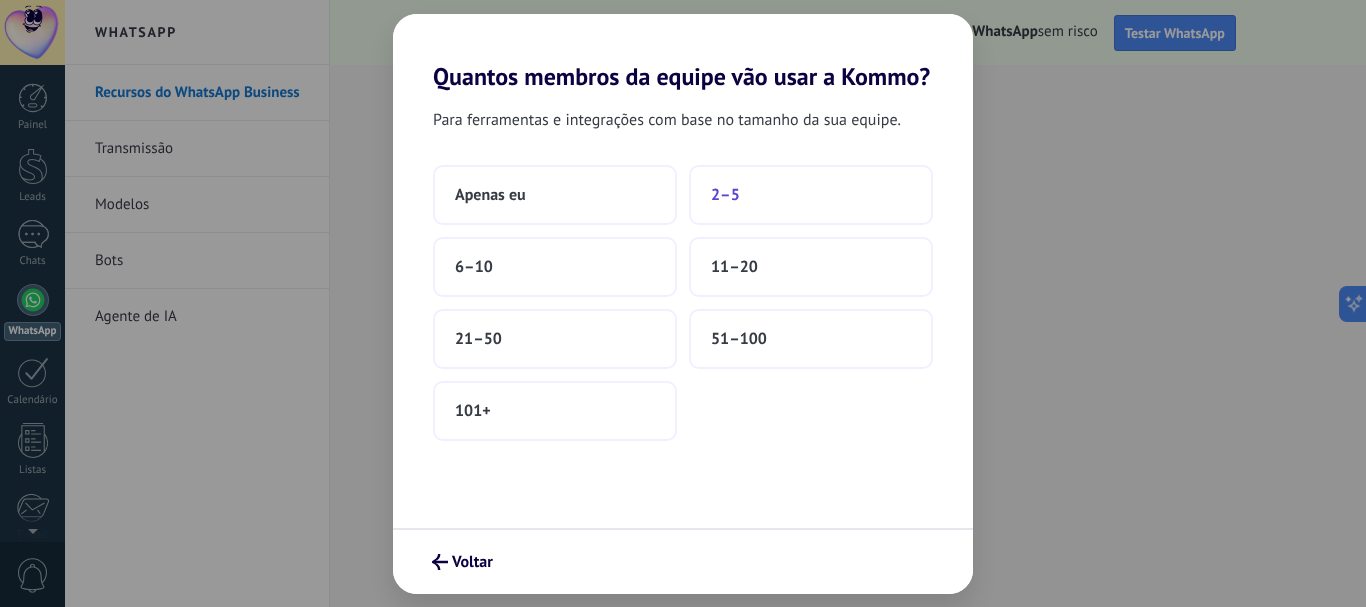 click on "2–5" at bounding box center (811, 195) 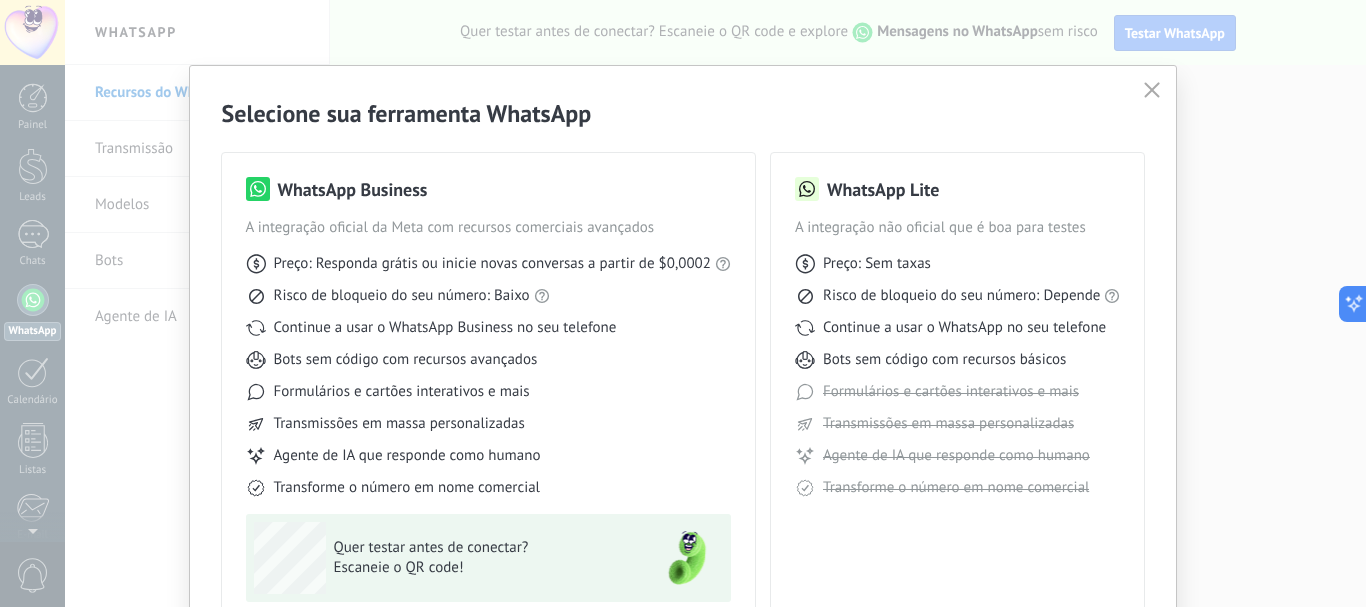 drag, startPoint x: 1151, startPoint y: 174, endPoint x: 1155, endPoint y: 203, distance: 29.274563 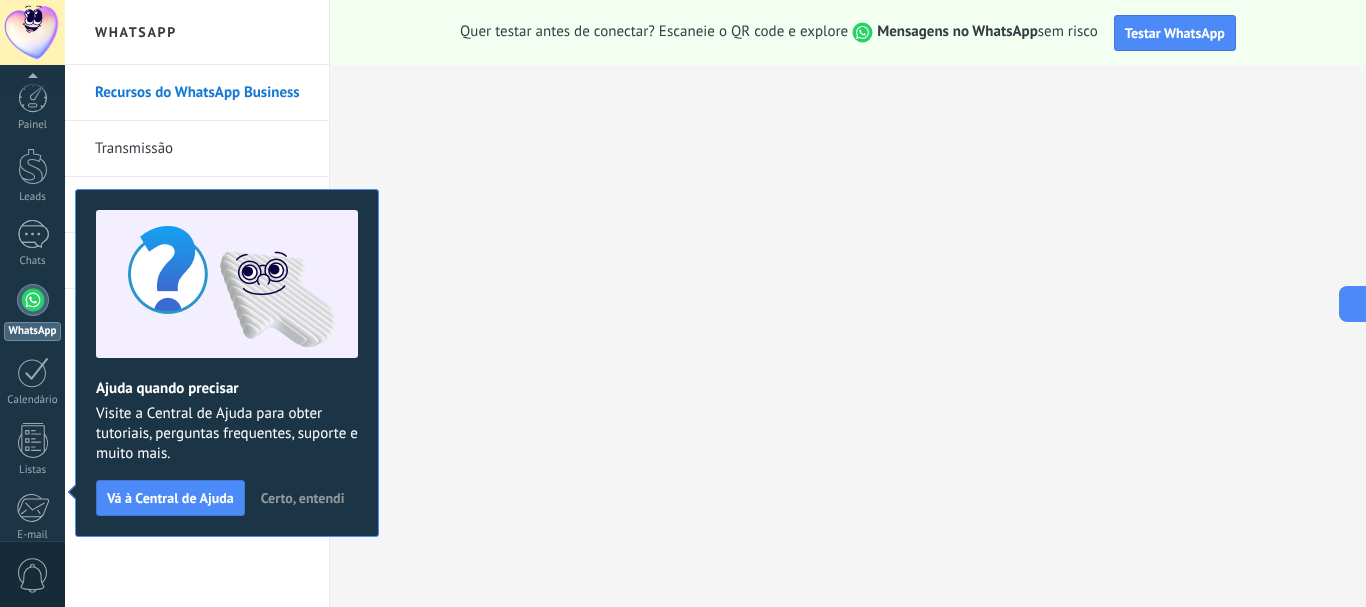 scroll, scrollTop: 225, scrollLeft: 0, axis: vertical 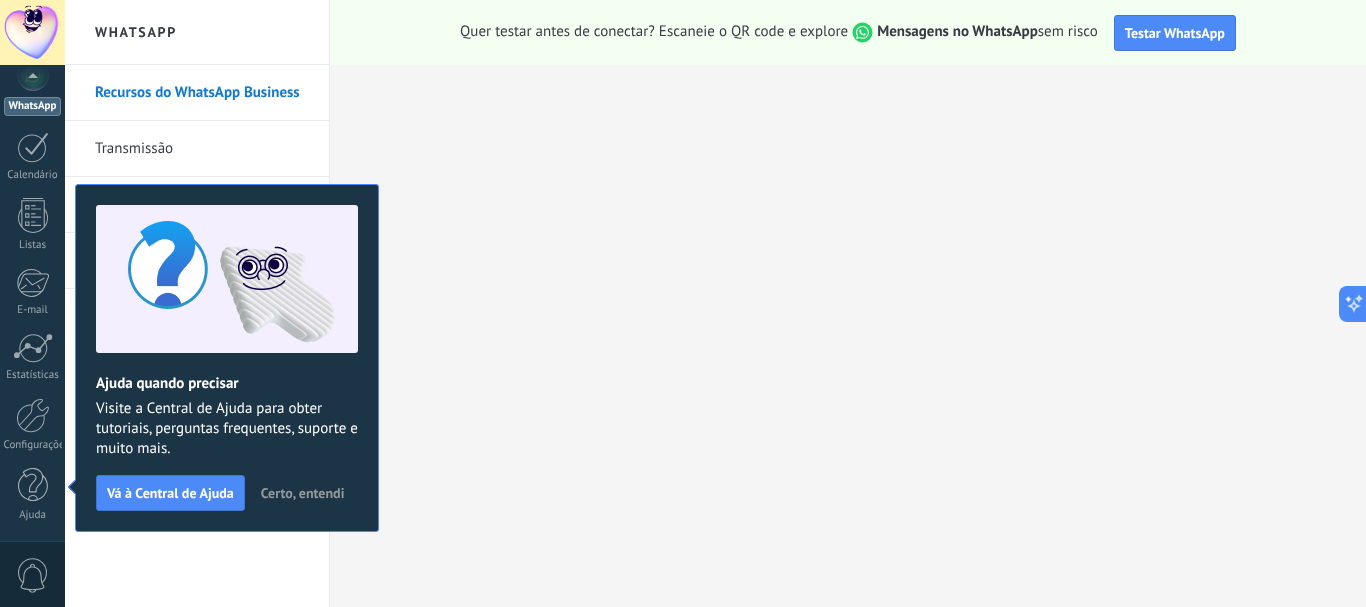 click on "Certo, entendi" at bounding box center (303, 493) 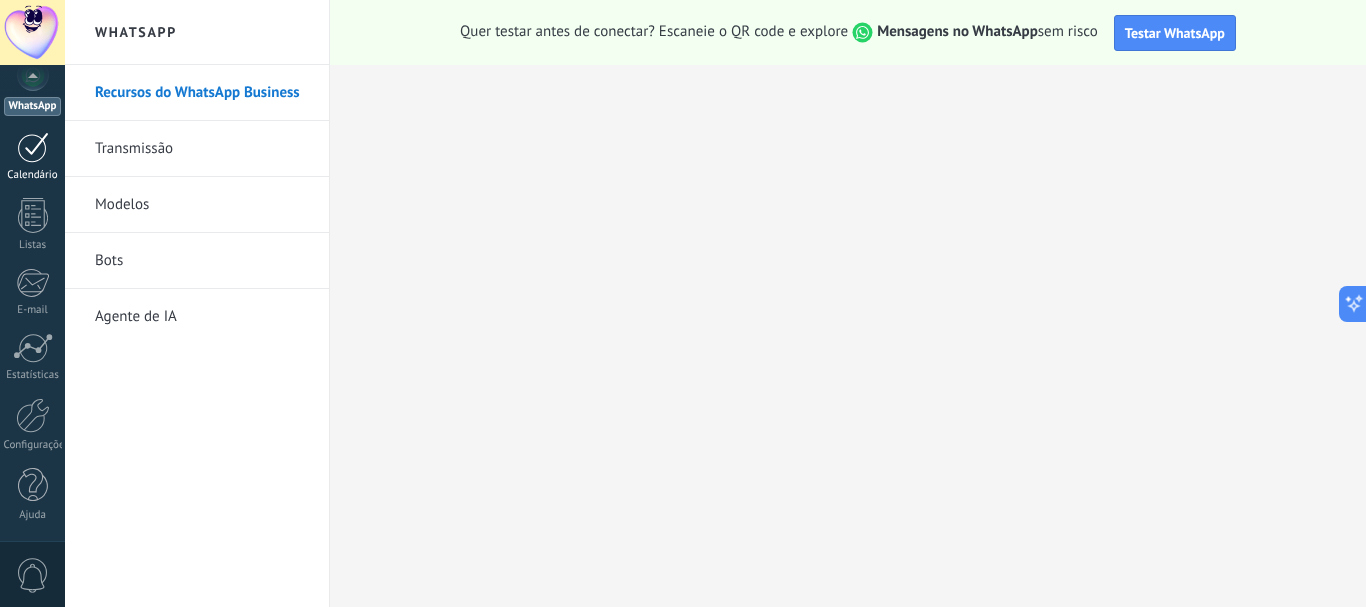 click at bounding box center [33, 147] 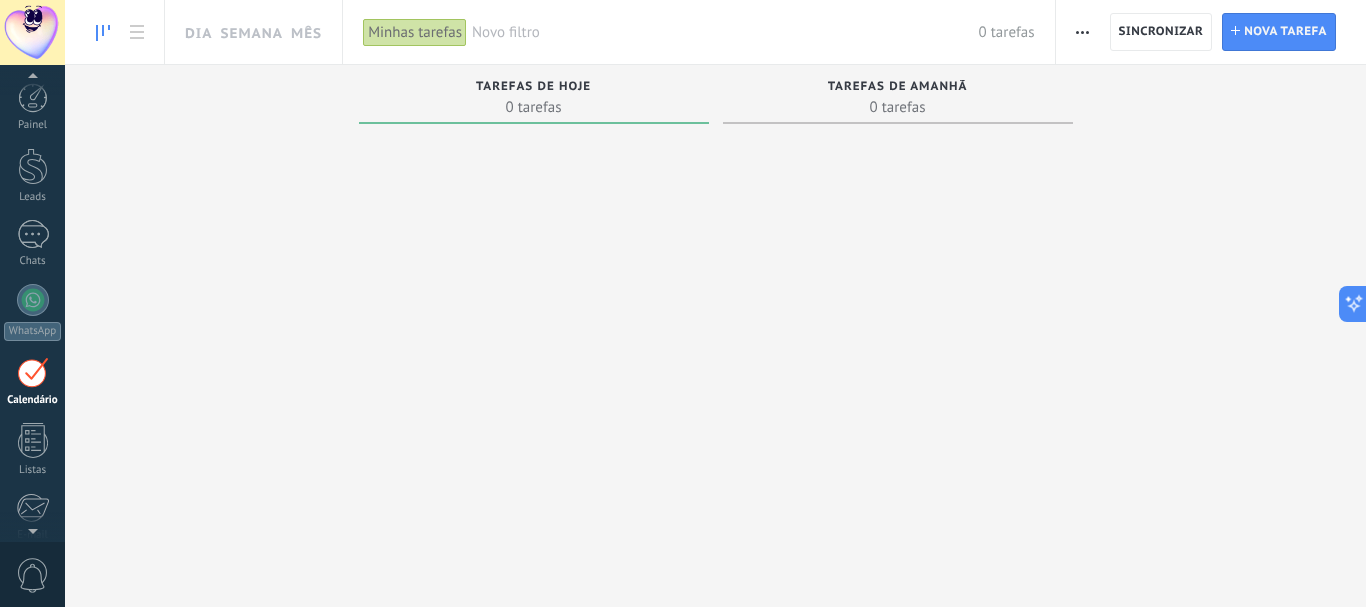scroll, scrollTop: 58, scrollLeft: 0, axis: vertical 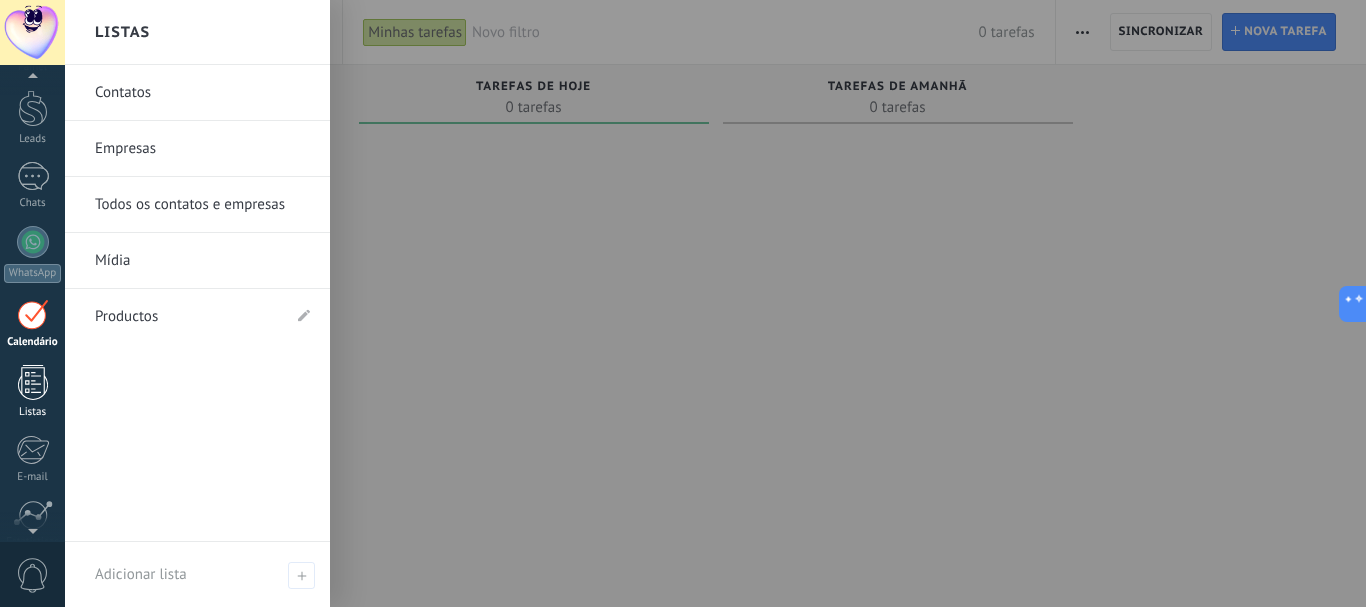 click at bounding box center (33, 382) 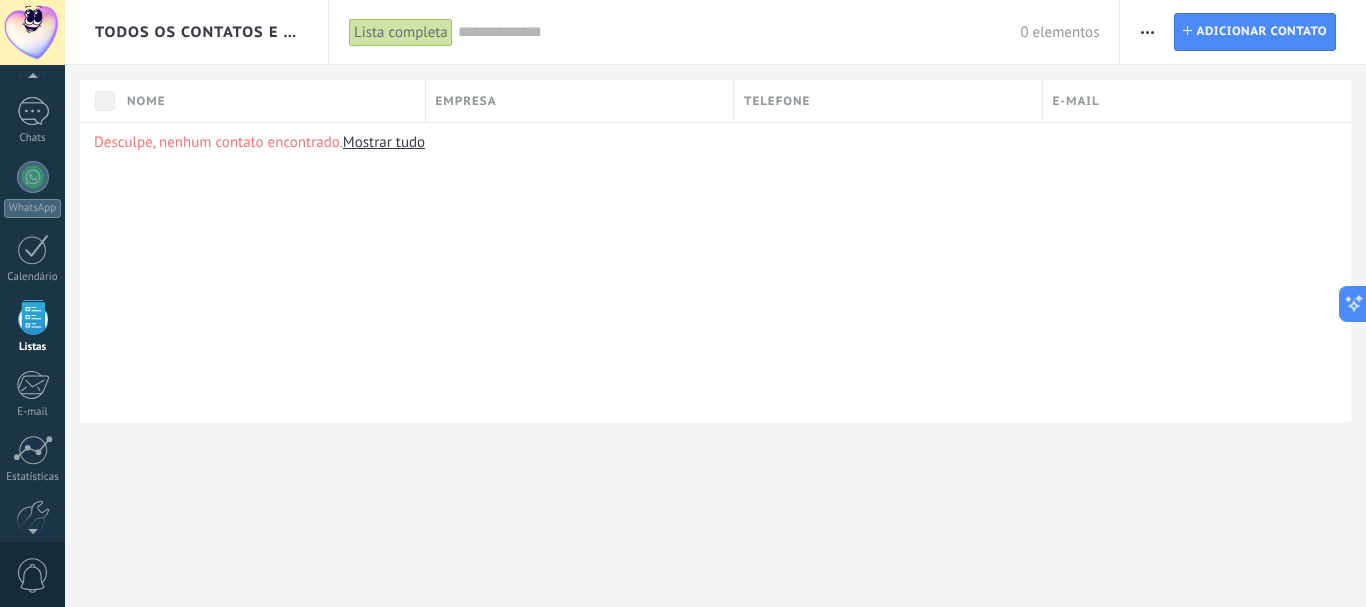 scroll, scrollTop: 124, scrollLeft: 0, axis: vertical 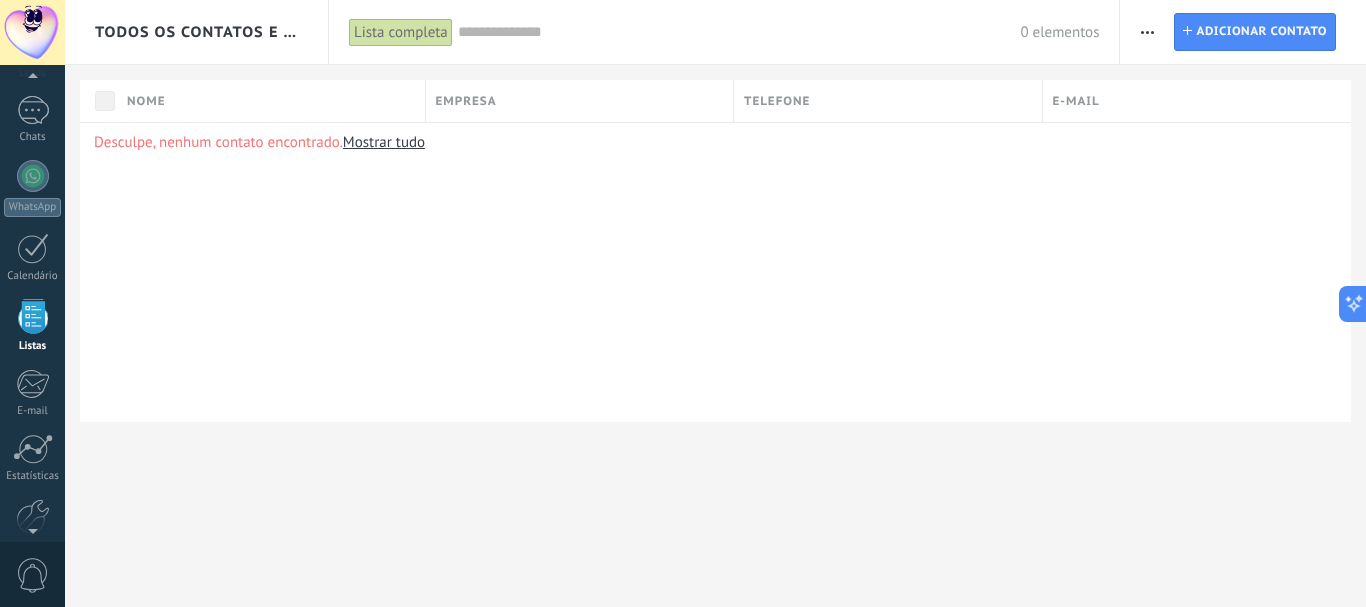 click on "Todos os contatos e Empresas" at bounding box center [197, 32] 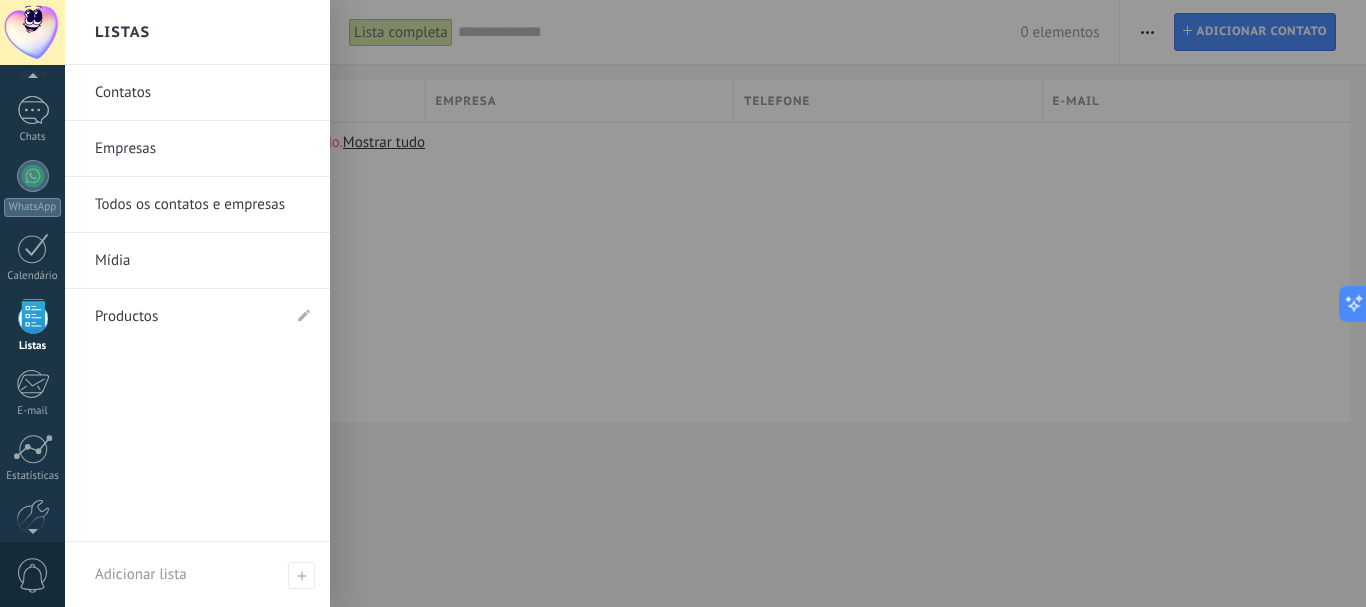 click at bounding box center (748, 303) 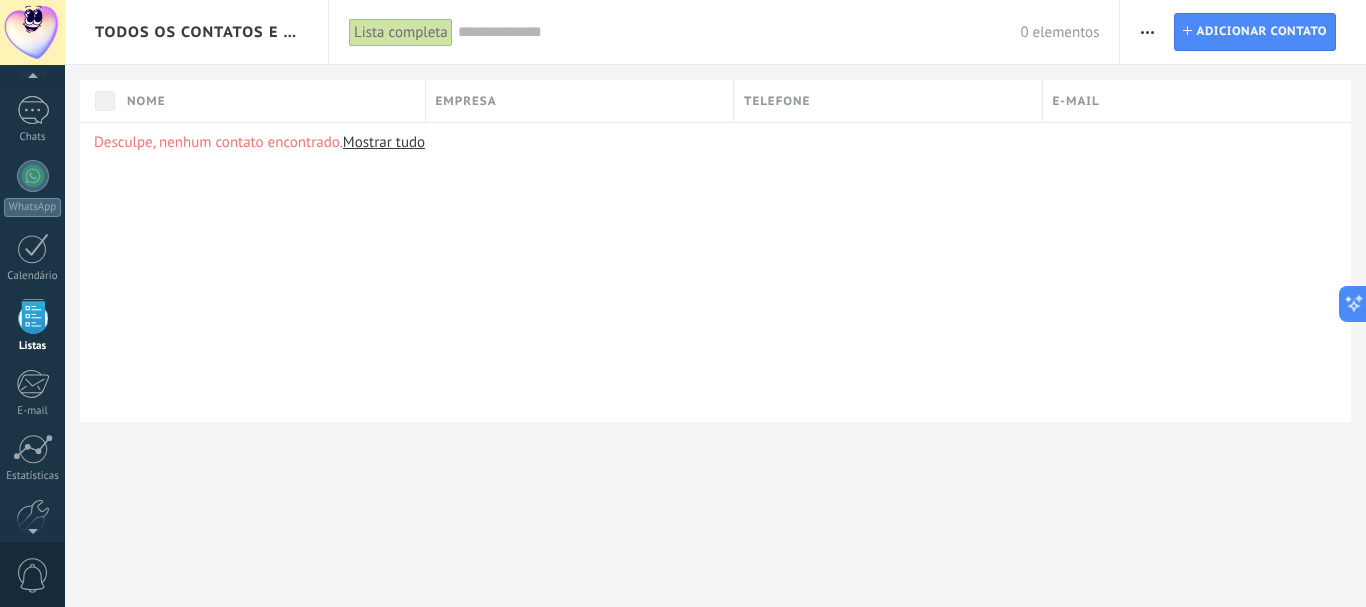 click on "0" at bounding box center [33, 575] 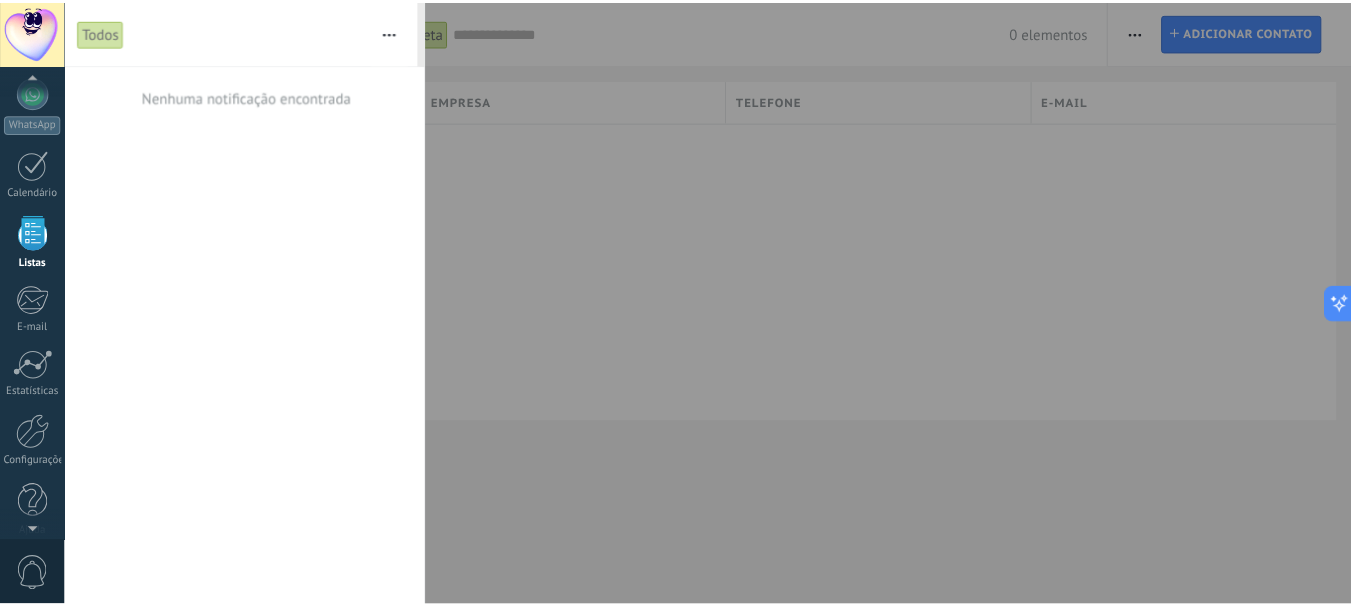 scroll, scrollTop: 225, scrollLeft: 0, axis: vertical 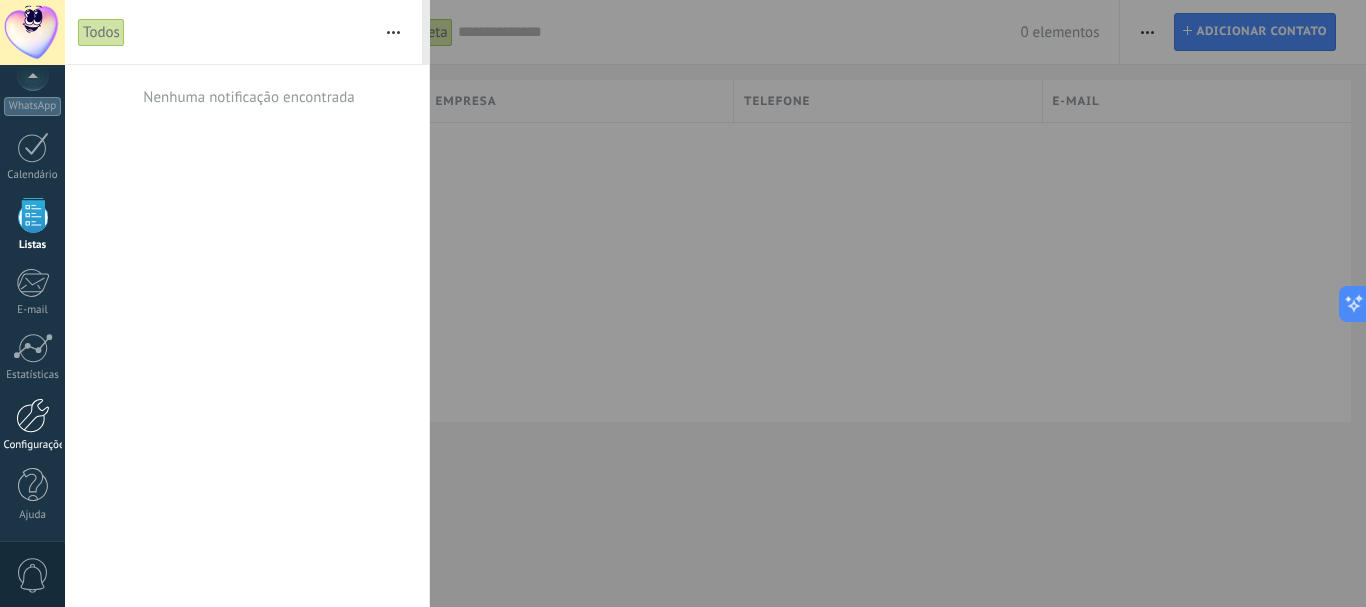 click at bounding box center [33, 415] 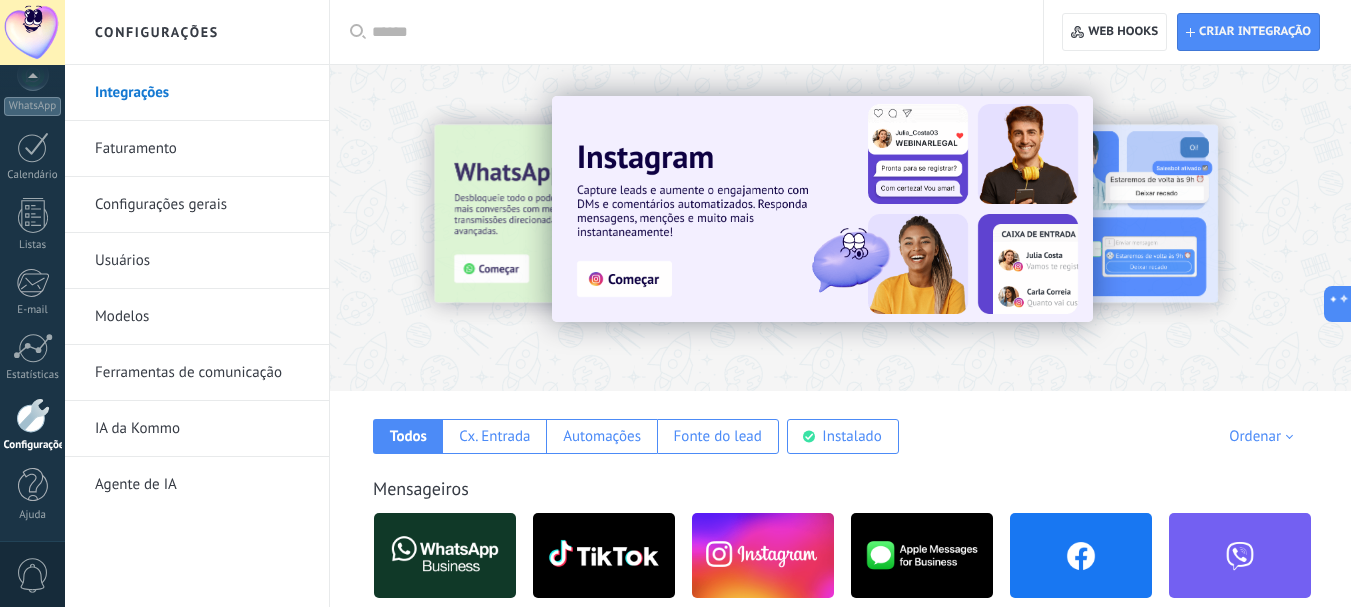 click at bounding box center (1337, 227) 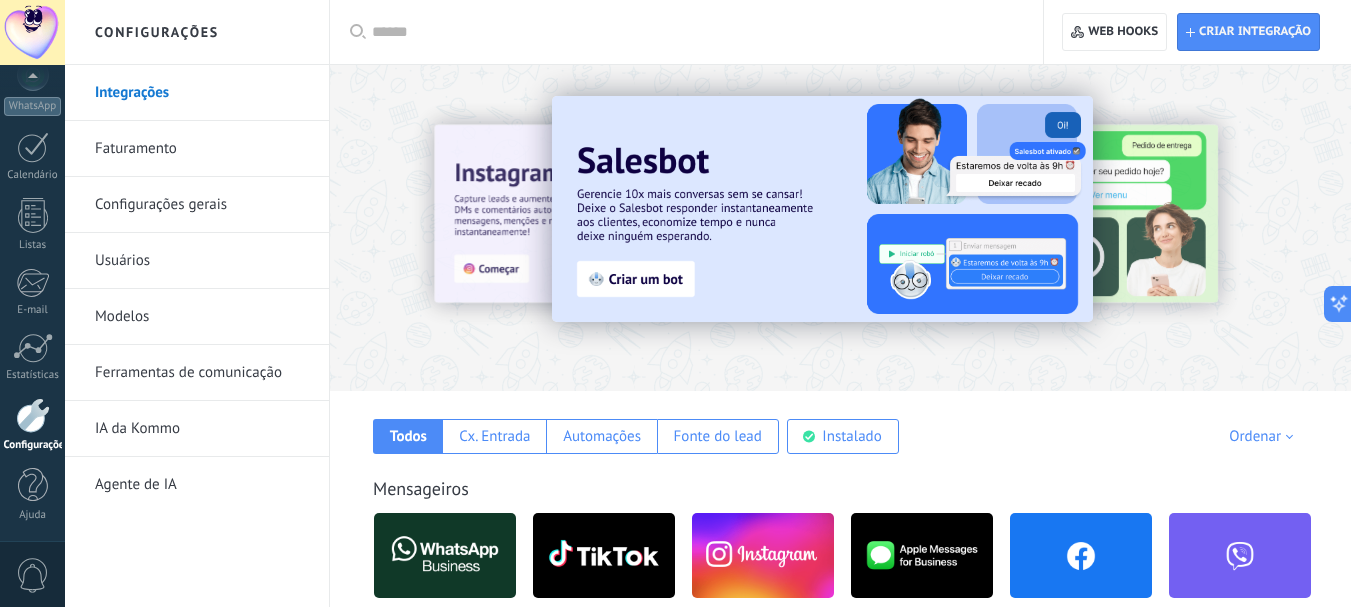 click at bounding box center [1337, 227] 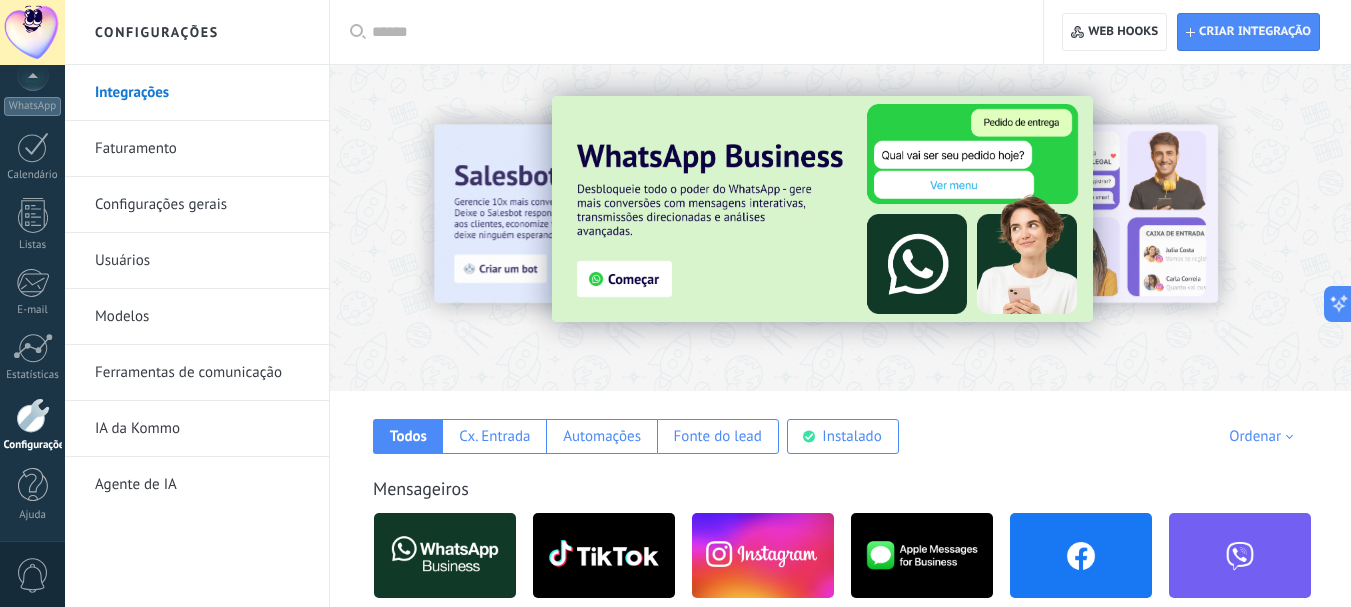 click at bounding box center [1337, 227] 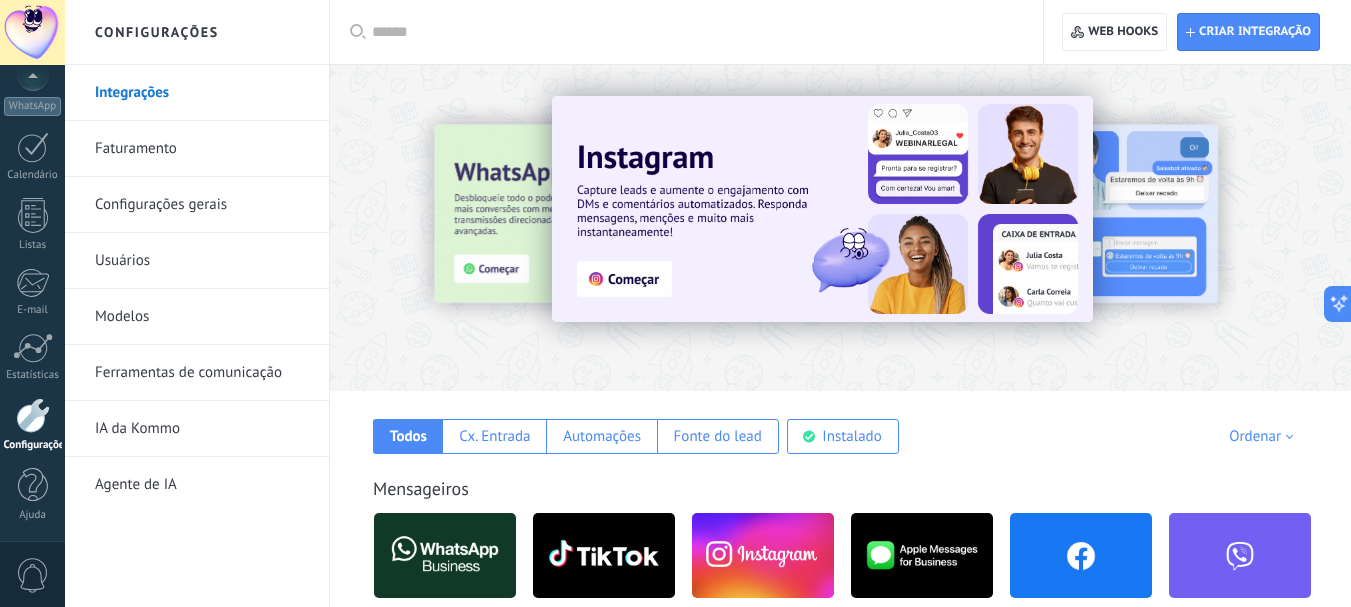 click at bounding box center (1337, 227) 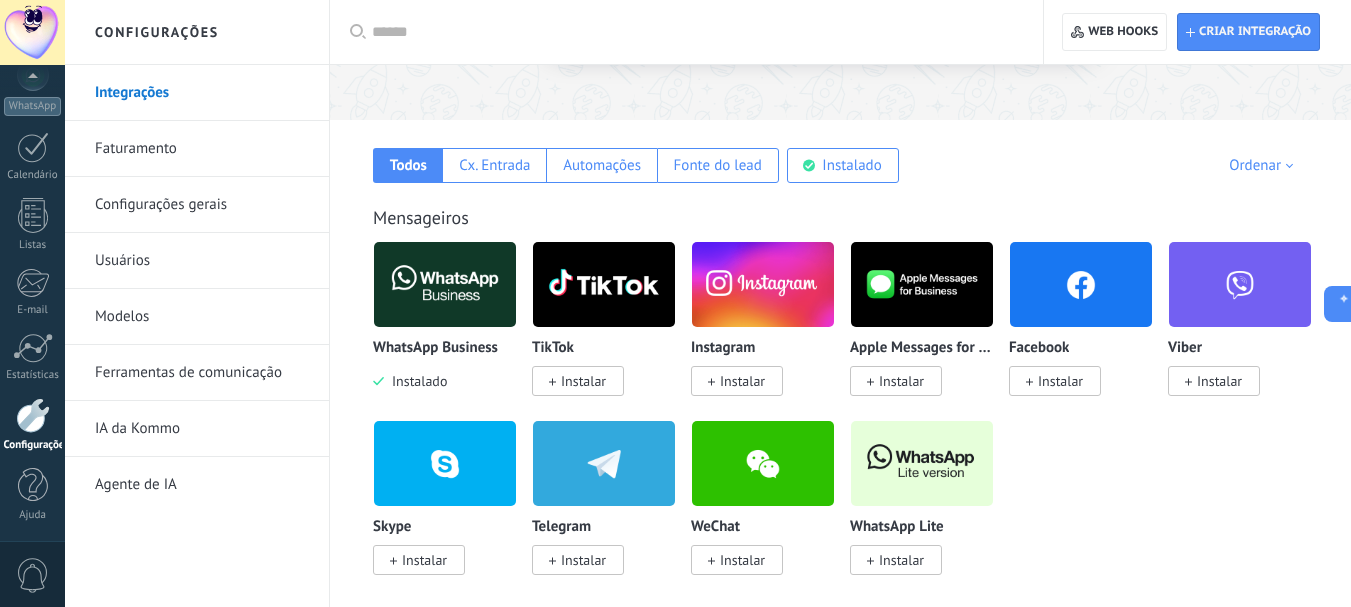 scroll, scrollTop: 301, scrollLeft: 0, axis: vertical 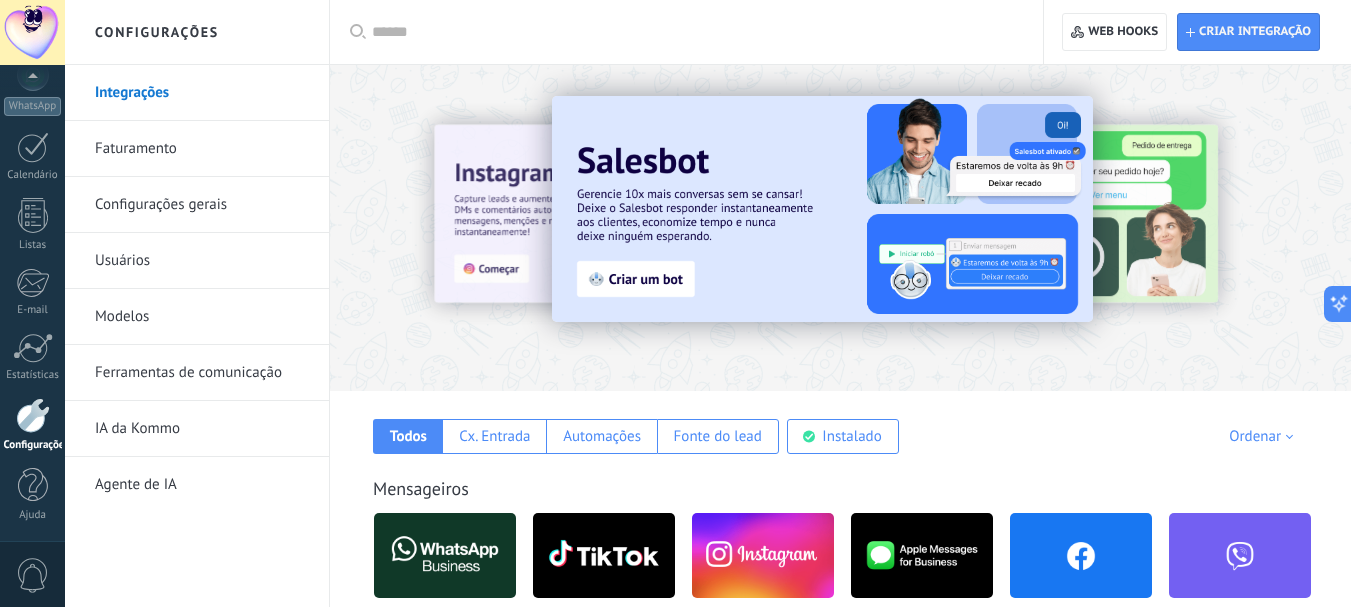 click on "Faturamento" at bounding box center (202, 149) 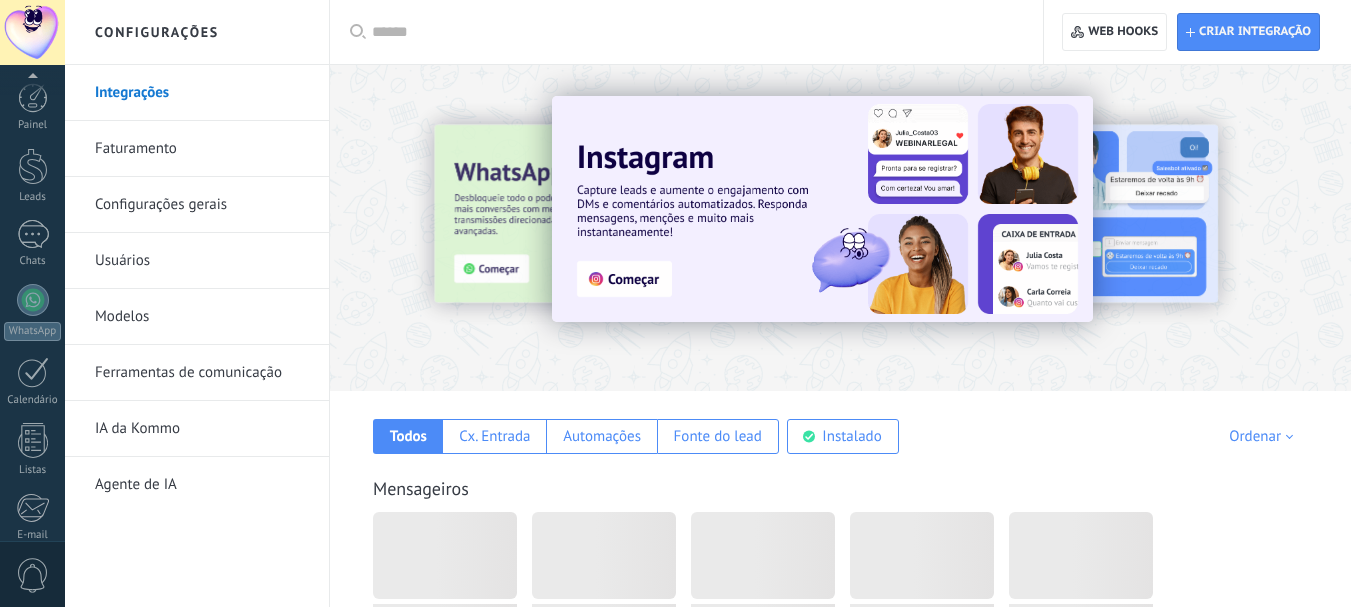 scroll, scrollTop: 0, scrollLeft: 0, axis: both 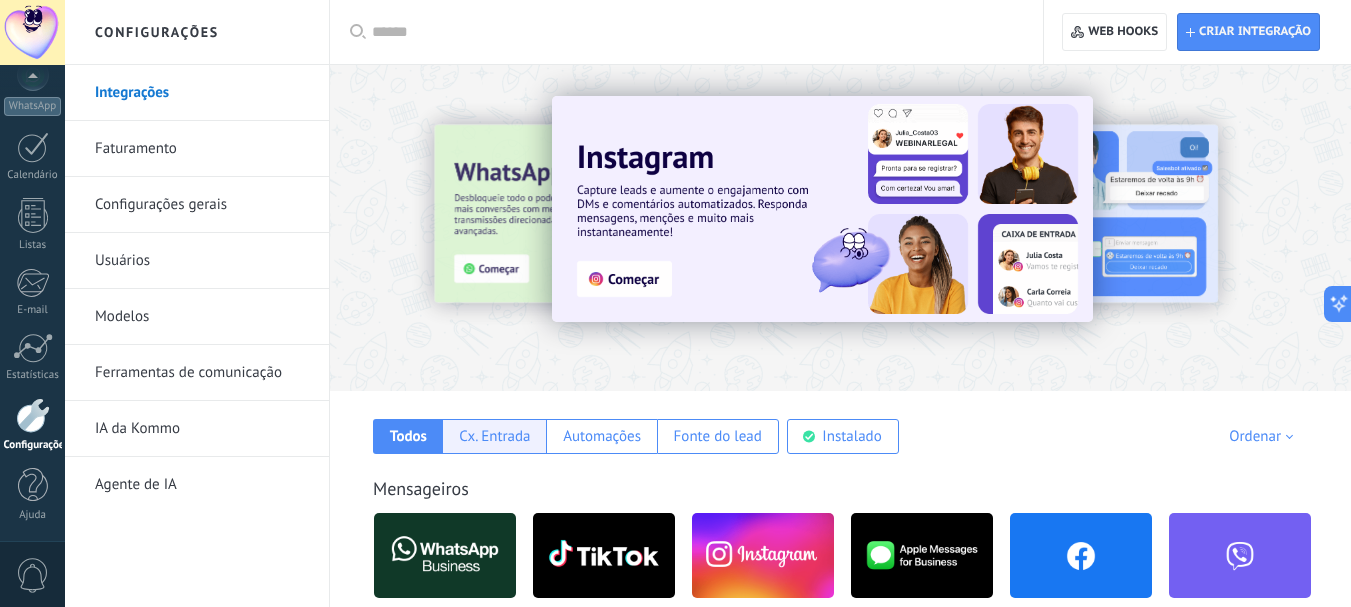 click on "Cx. Entrada" at bounding box center [494, 436] 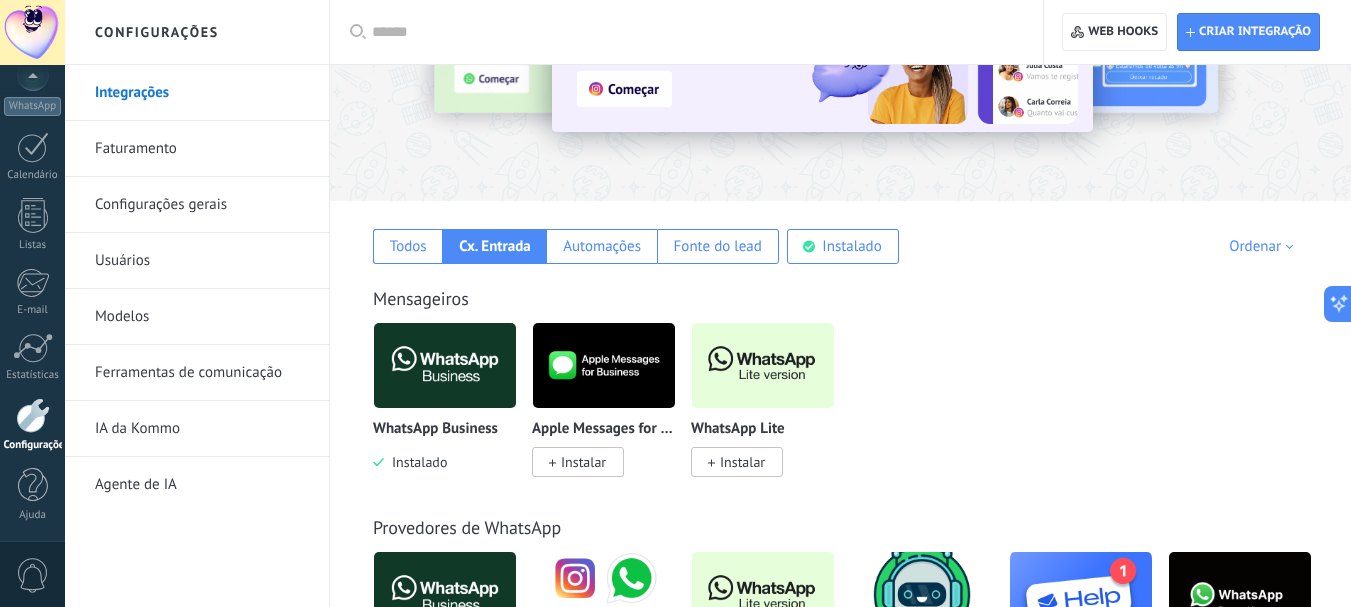 scroll, scrollTop: 0, scrollLeft: 0, axis: both 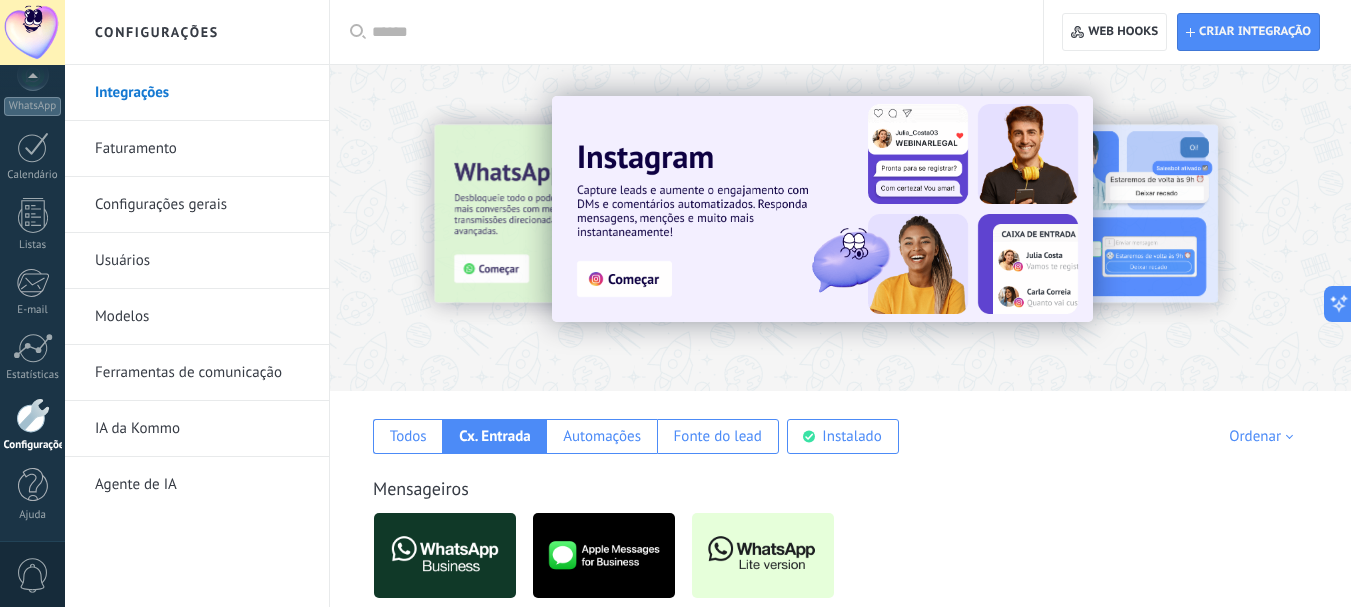 click on "Faturamento" at bounding box center [202, 149] 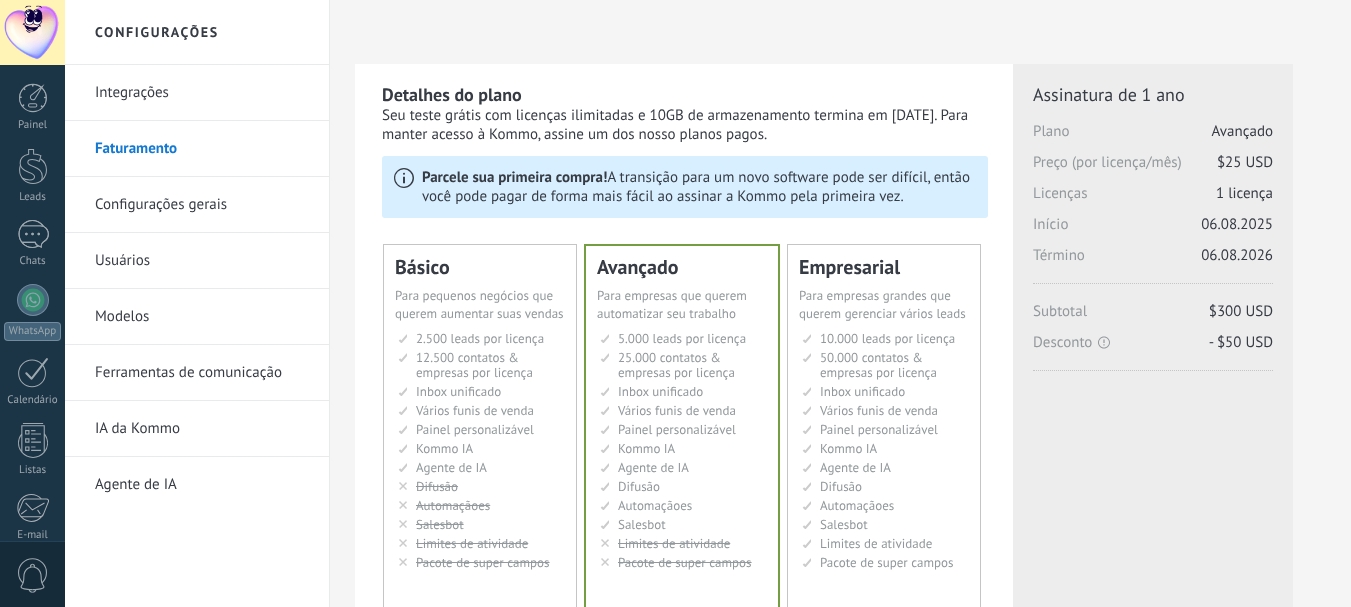 scroll, scrollTop: 0, scrollLeft: 0, axis: both 